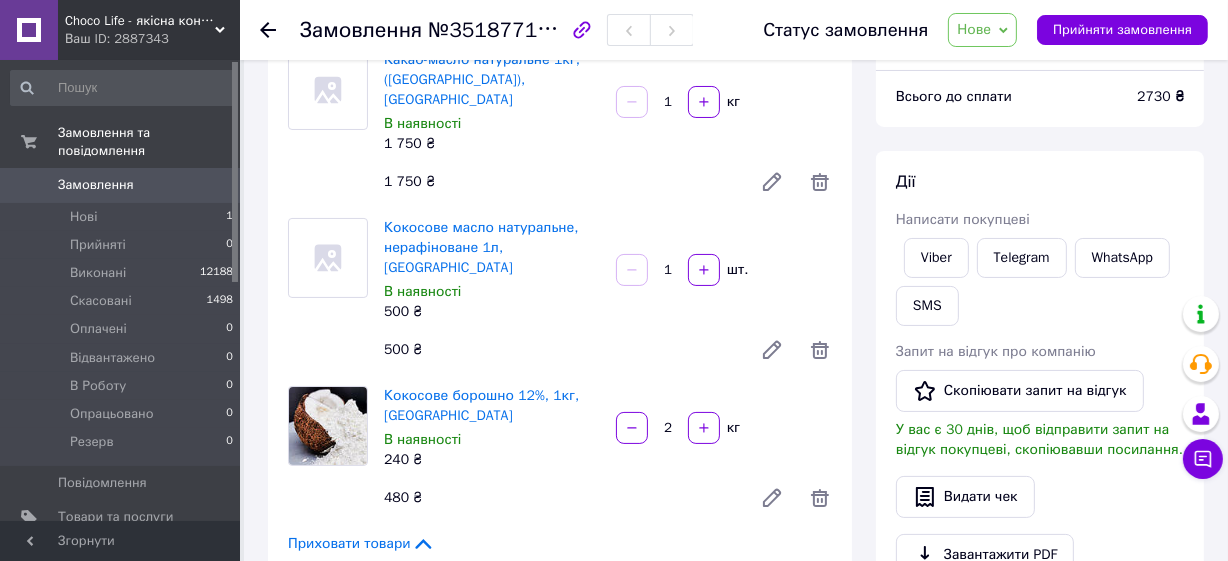 scroll, scrollTop: 181, scrollLeft: 0, axis: vertical 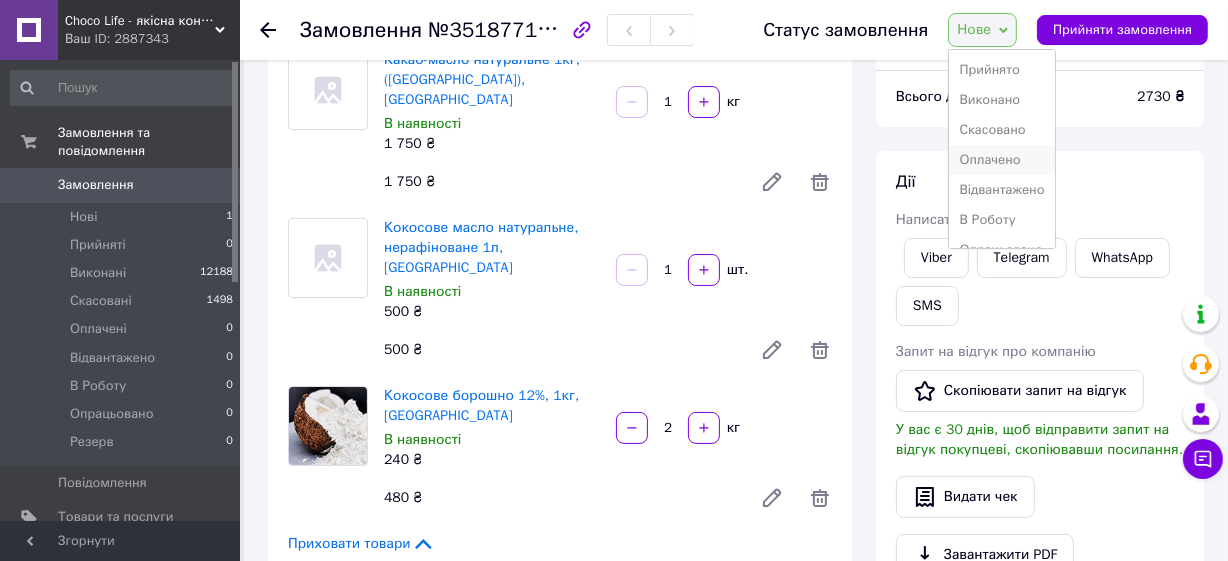 click on "Оплачено" at bounding box center (1001, 160) 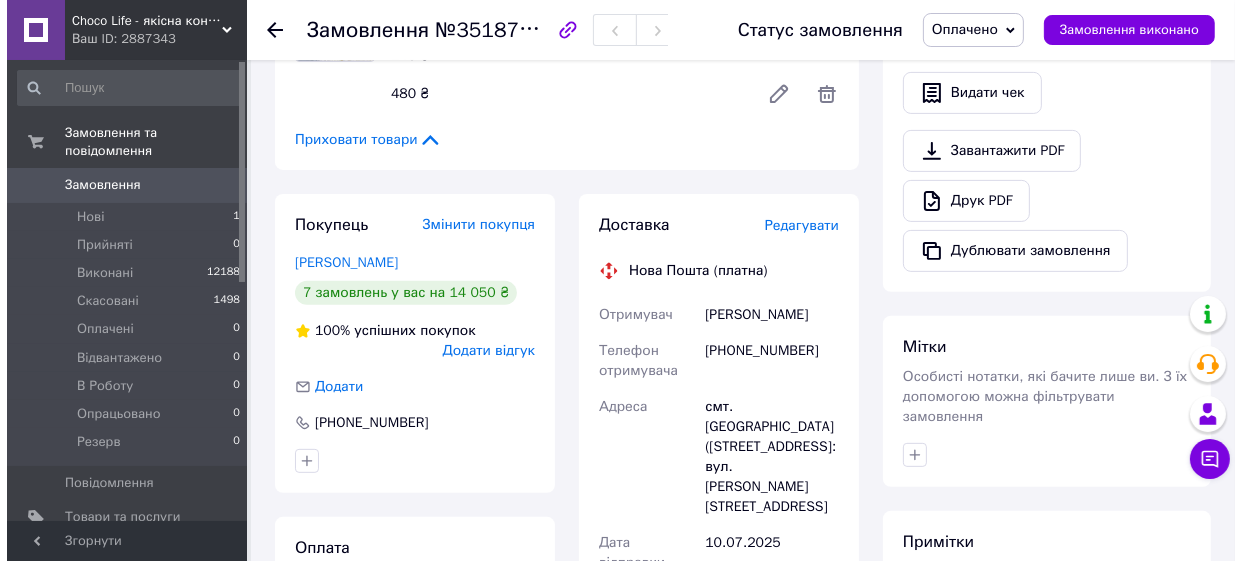 scroll, scrollTop: 636, scrollLeft: 0, axis: vertical 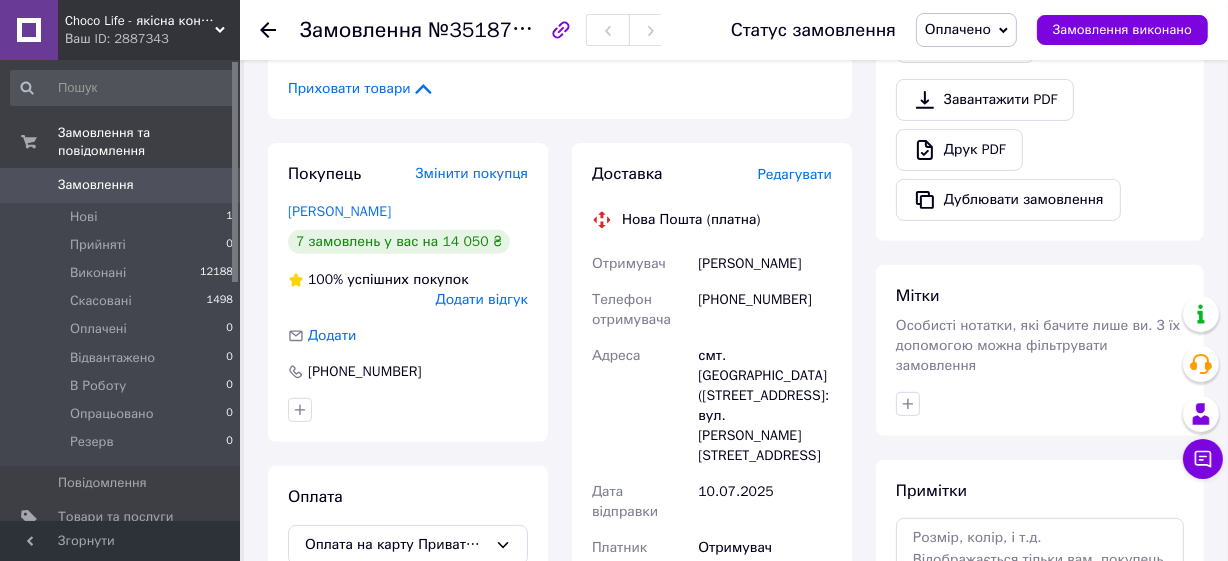 click on "Редагувати" at bounding box center (795, 174) 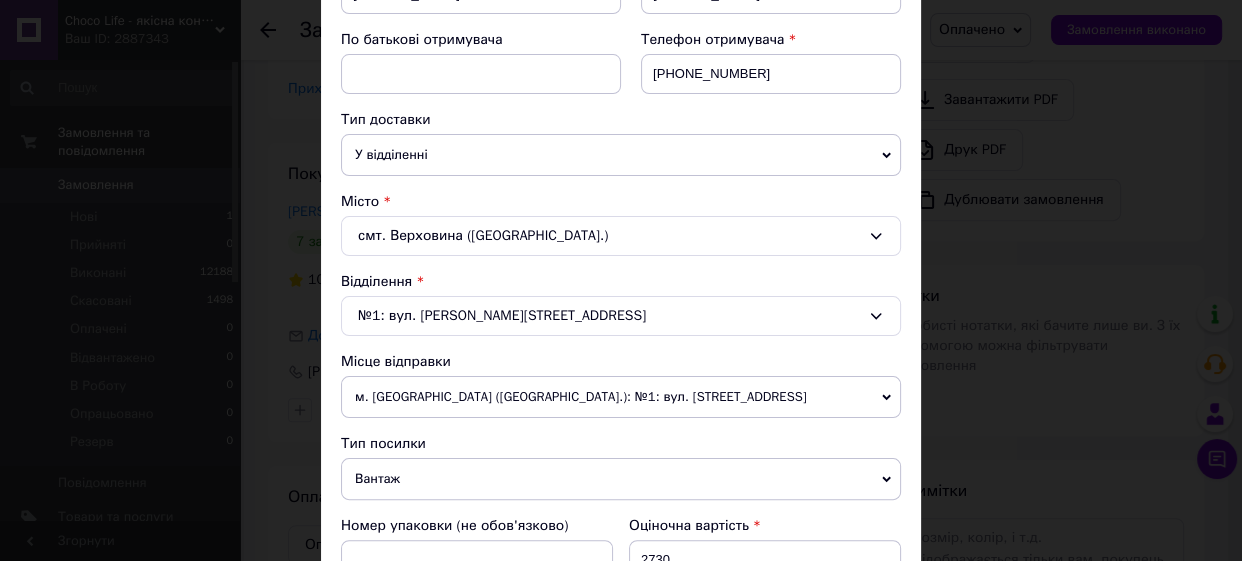 scroll, scrollTop: 454, scrollLeft: 0, axis: vertical 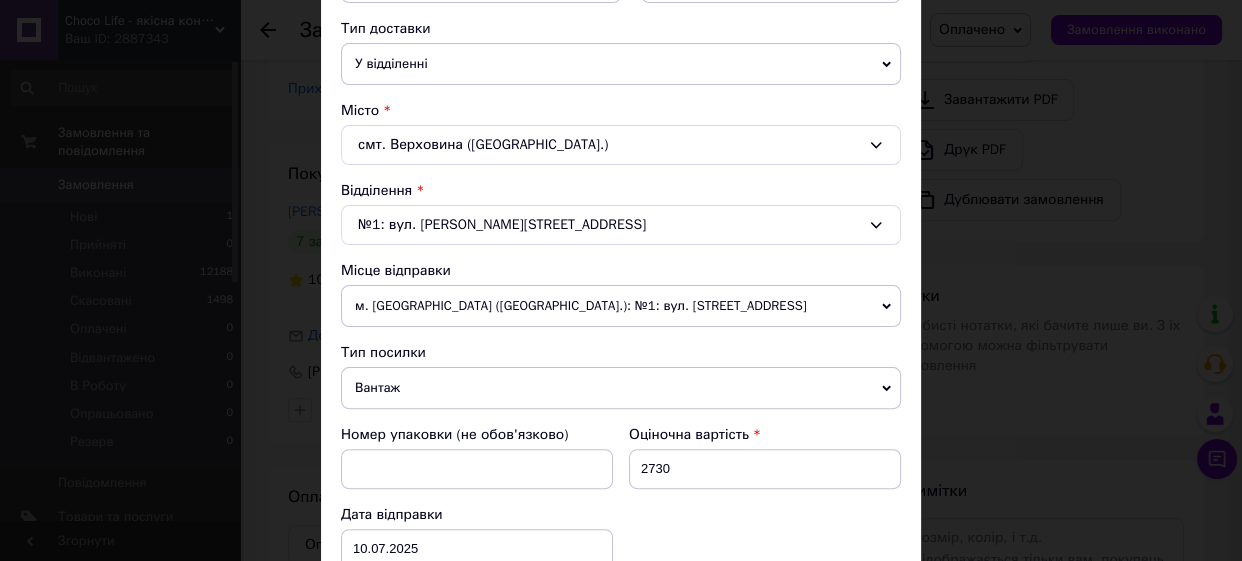 click on "м. [GEOGRAPHIC_DATA] ([GEOGRAPHIC_DATA].): №1: вул. [STREET_ADDRESS]" at bounding box center (621, 306) 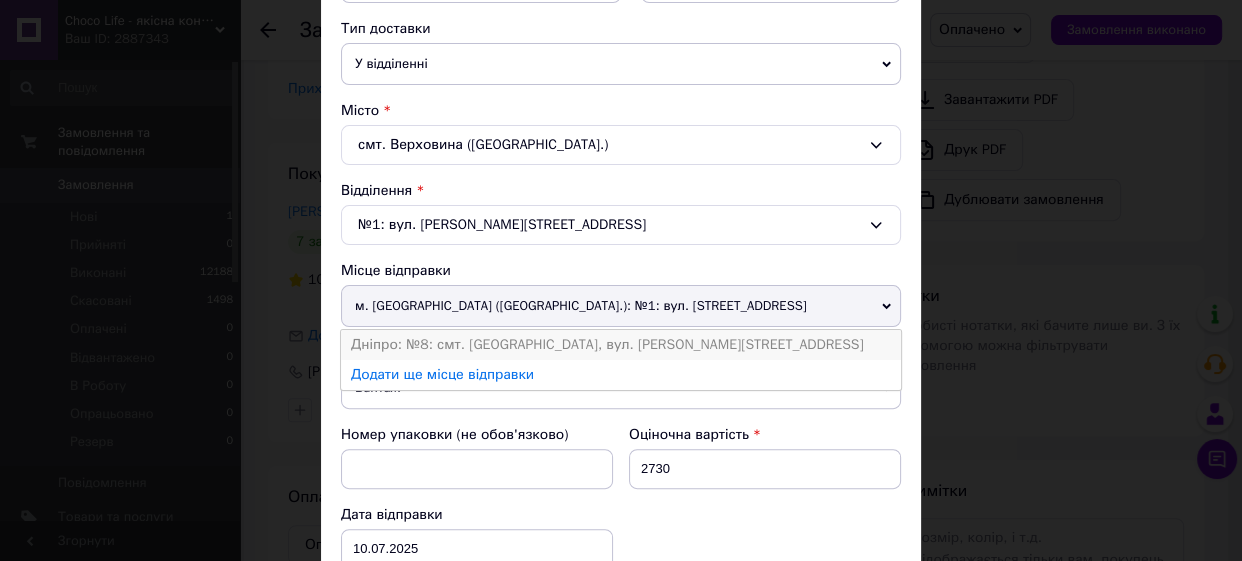 click on "Дніпро: №8: смт. [GEOGRAPHIC_DATA], вул. [PERSON_NAME][STREET_ADDRESS]" at bounding box center [621, 345] 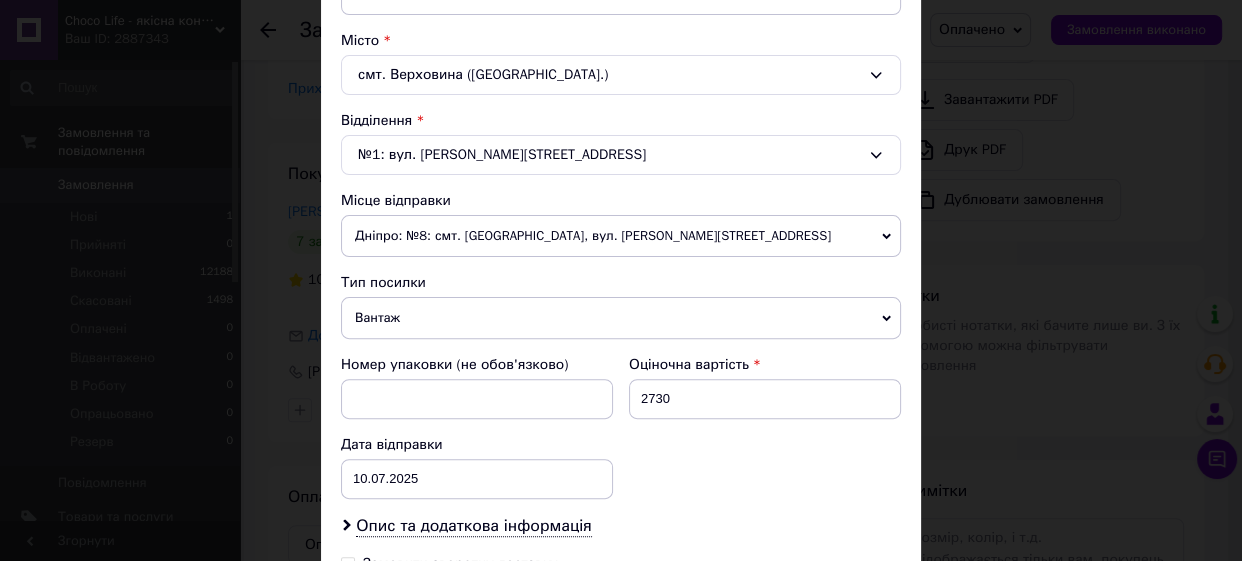 scroll, scrollTop: 727, scrollLeft: 0, axis: vertical 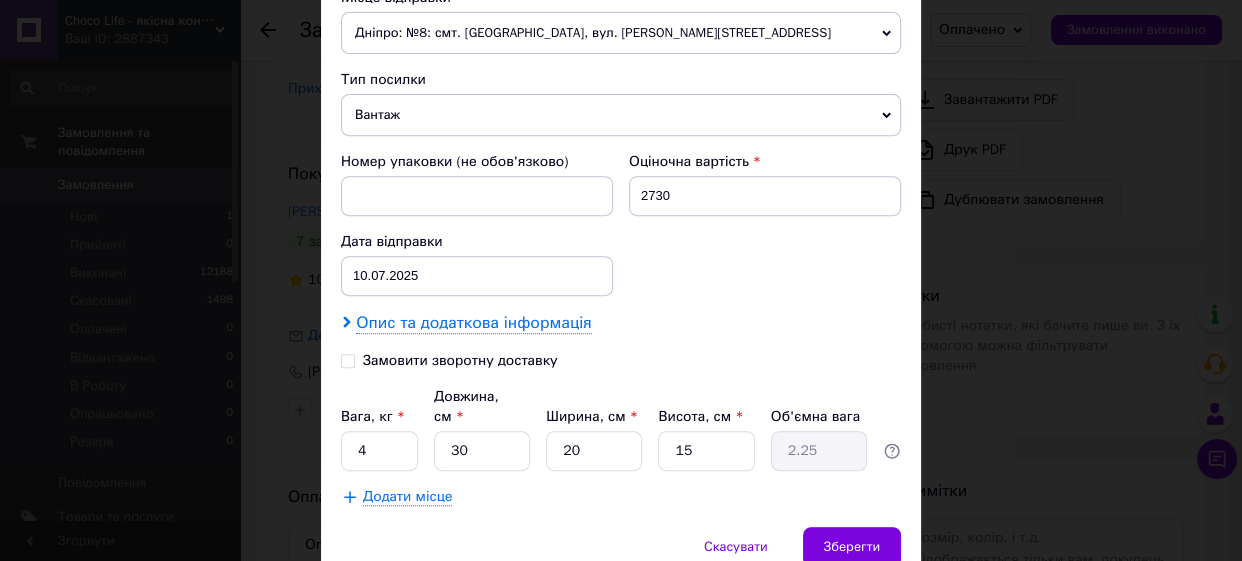 click on "Опис та додаткова інформація" at bounding box center [473, 323] 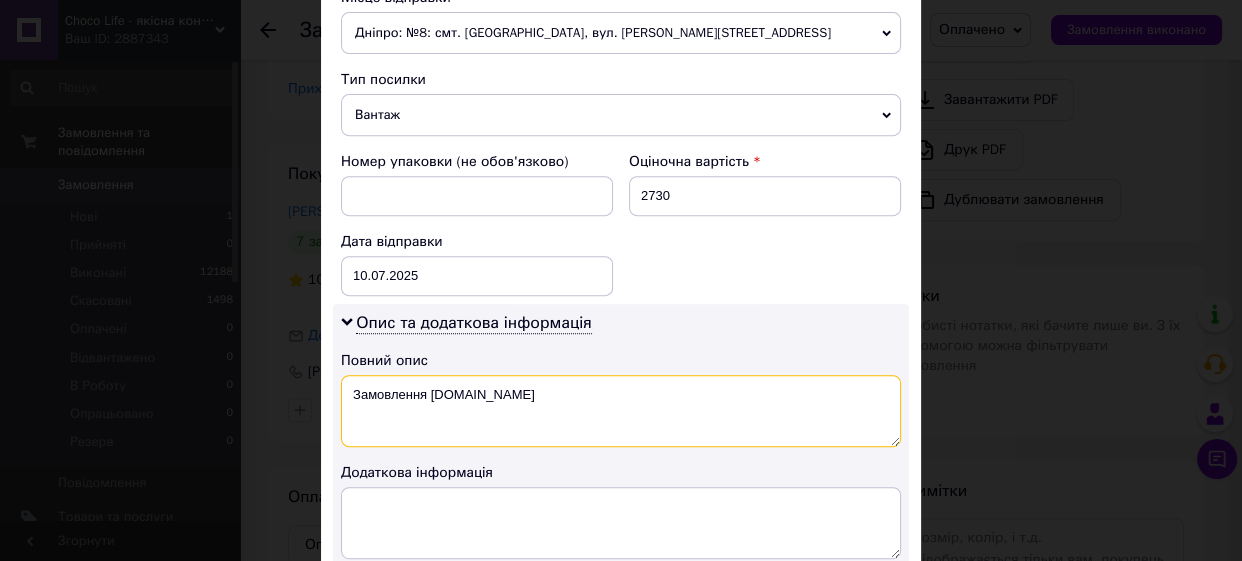 drag, startPoint x: 484, startPoint y: 390, endPoint x: 428, endPoint y: 391, distance: 56.008926 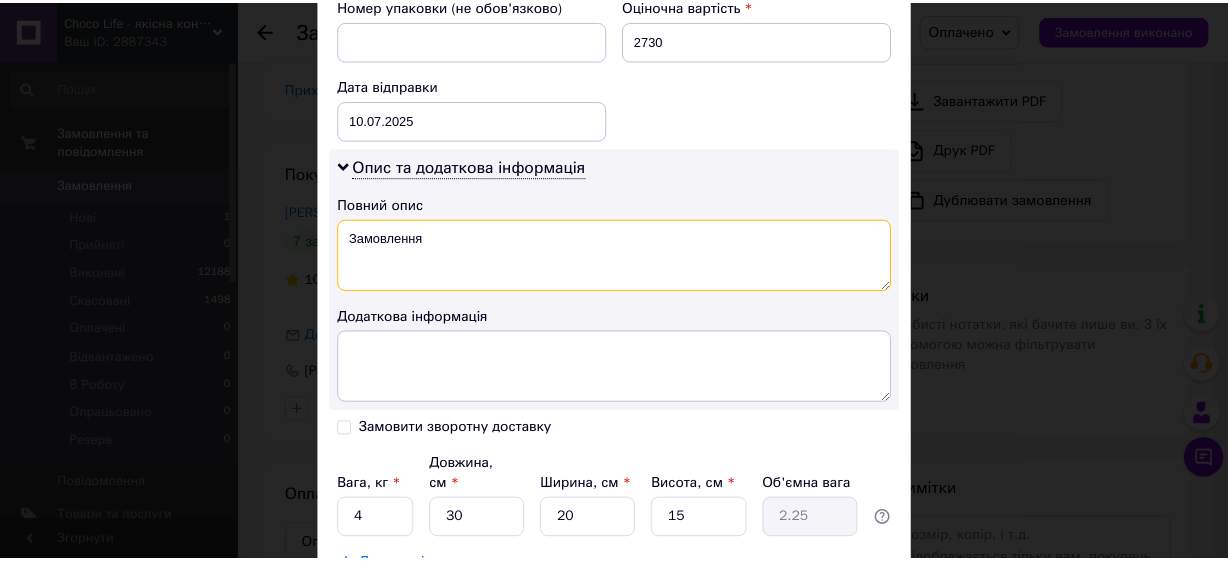 scroll, scrollTop: 1000, scrollLeft: 0, axis: vertical 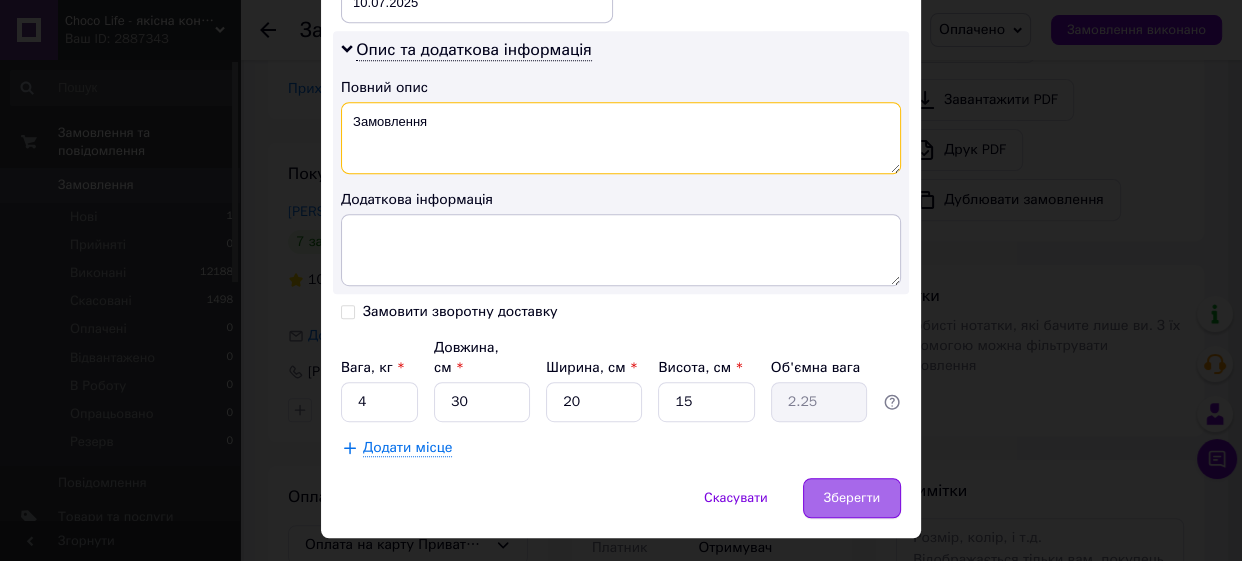 type on "Замовлення" 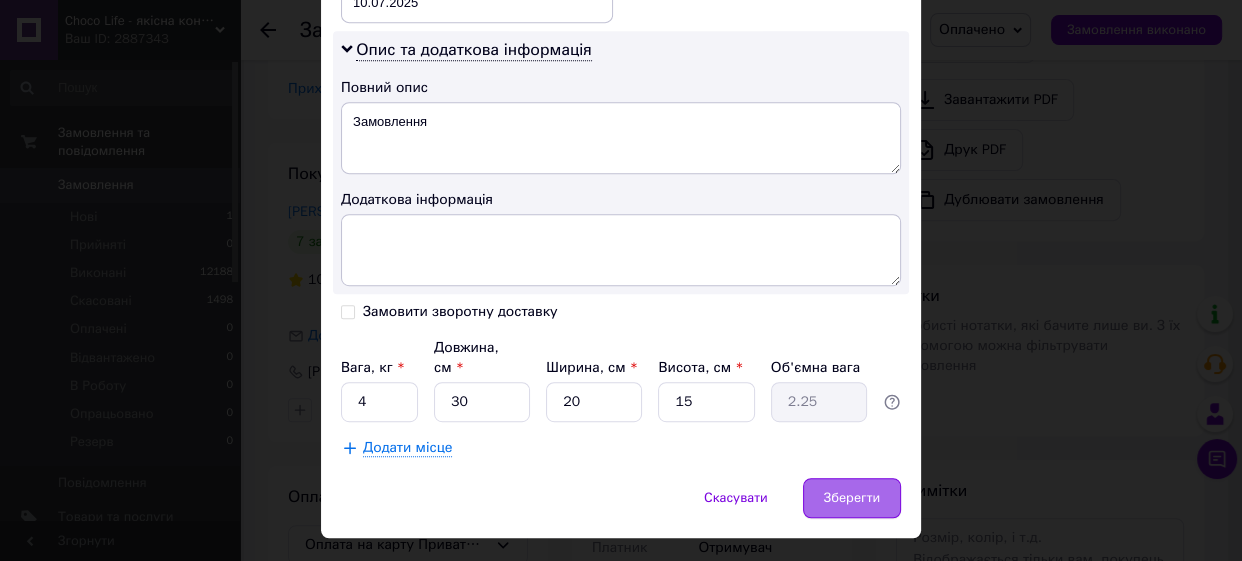 click on "Зберегти" at bounding box center [852, 498] 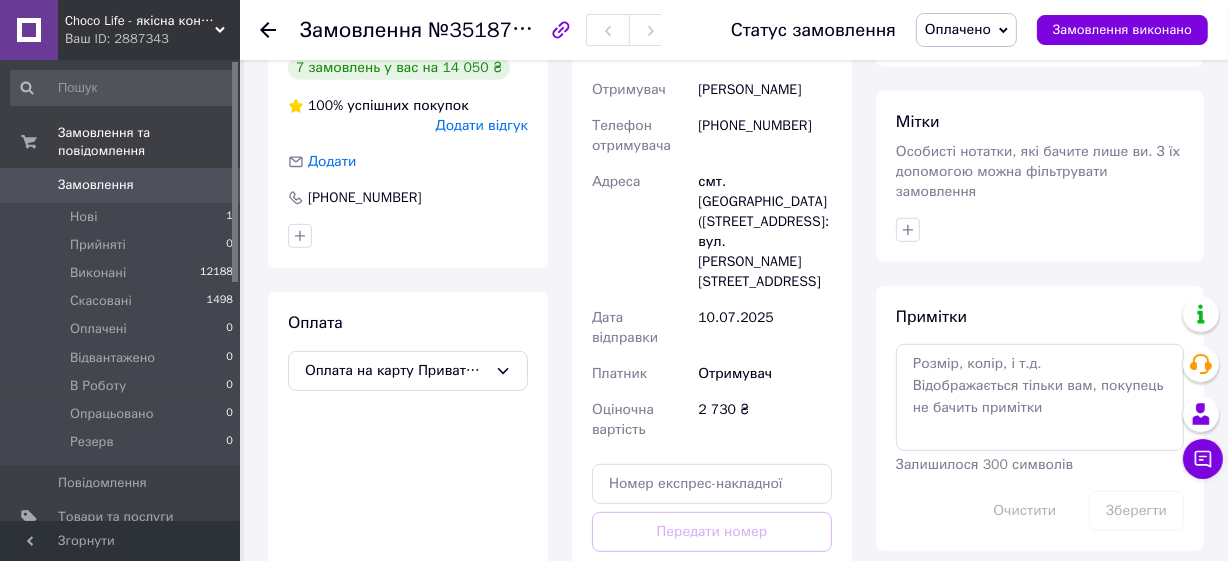 scroll, scrollTop: 818, scrollLeft: 0, axis: vertical 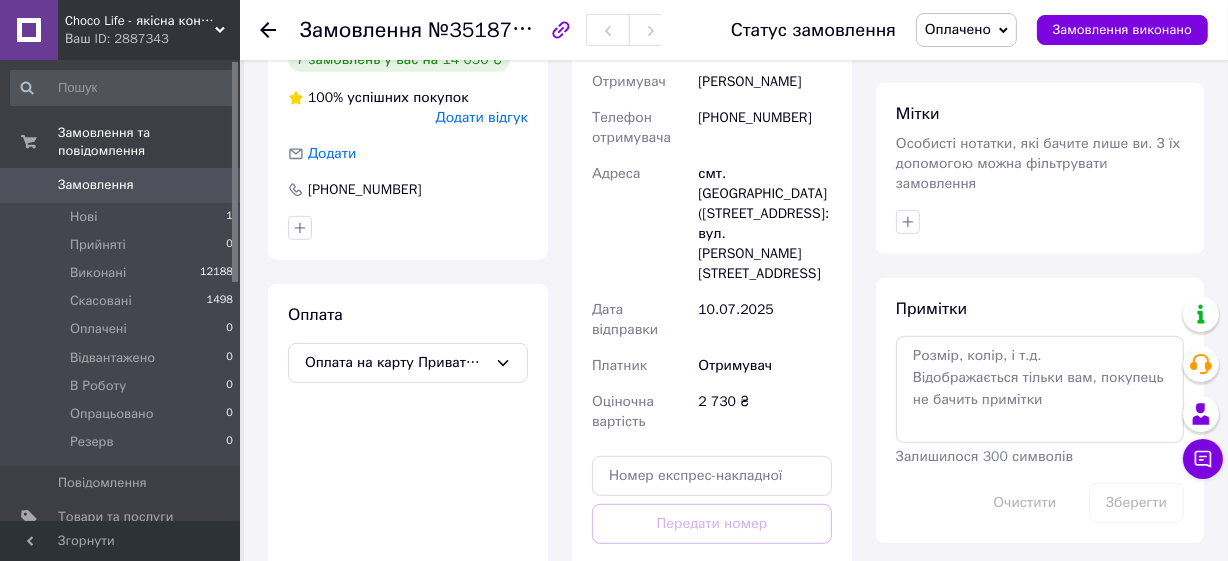 click on "Згенерувати ЕН" at bounding box center [712, 613] 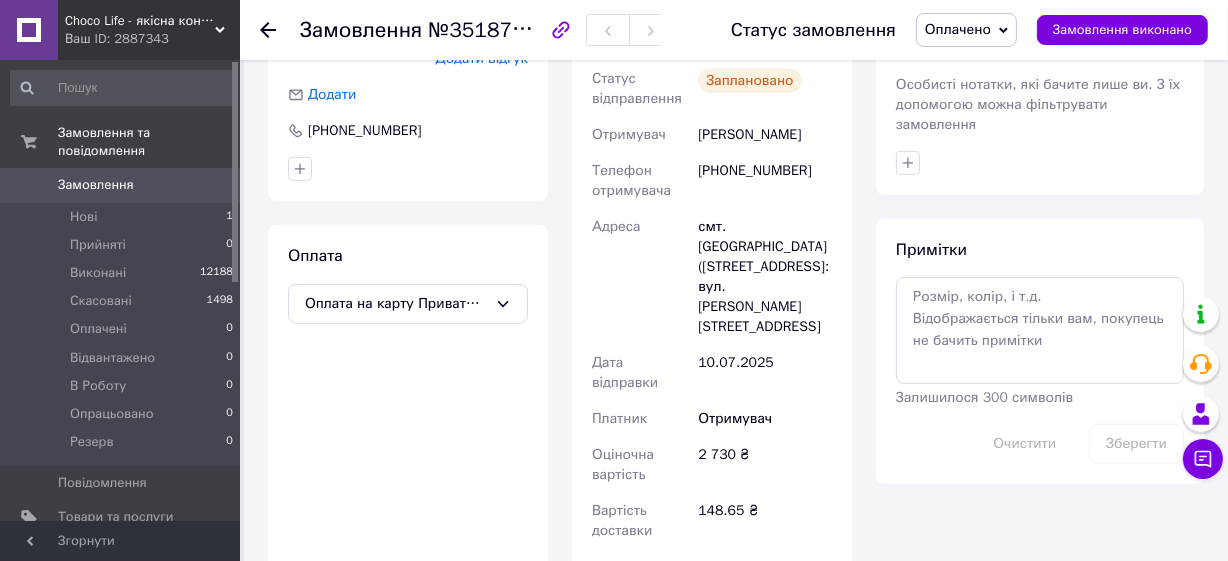 scroll, scrollTop: 909, scrollLeft: 0, axis: vertical 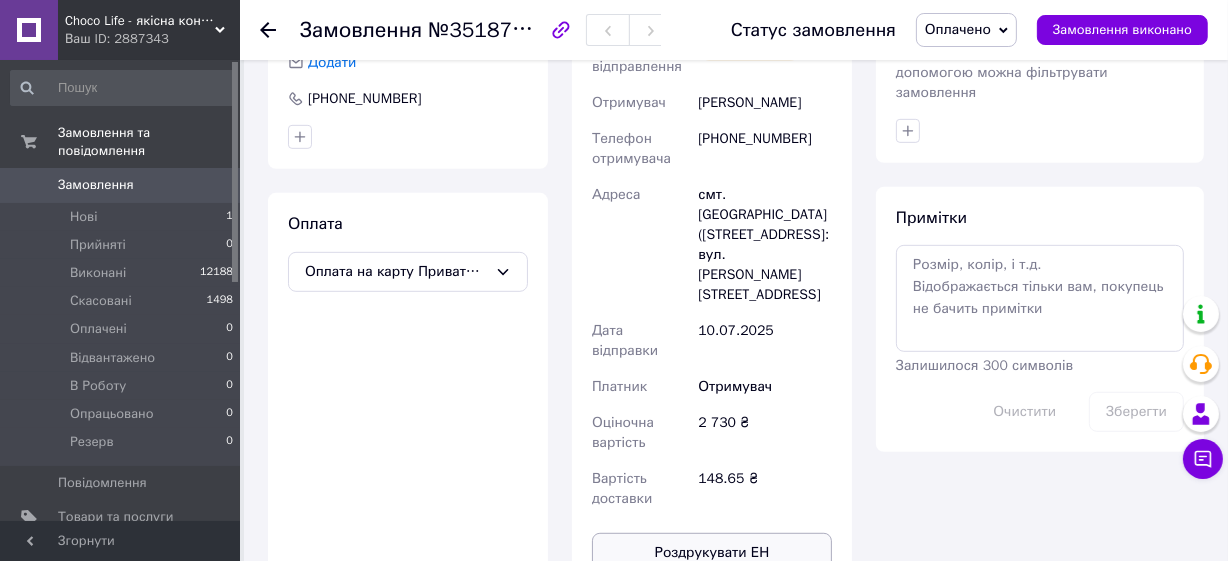 click on "Роздрукувати ЕН" at bounding box center (712, 553) 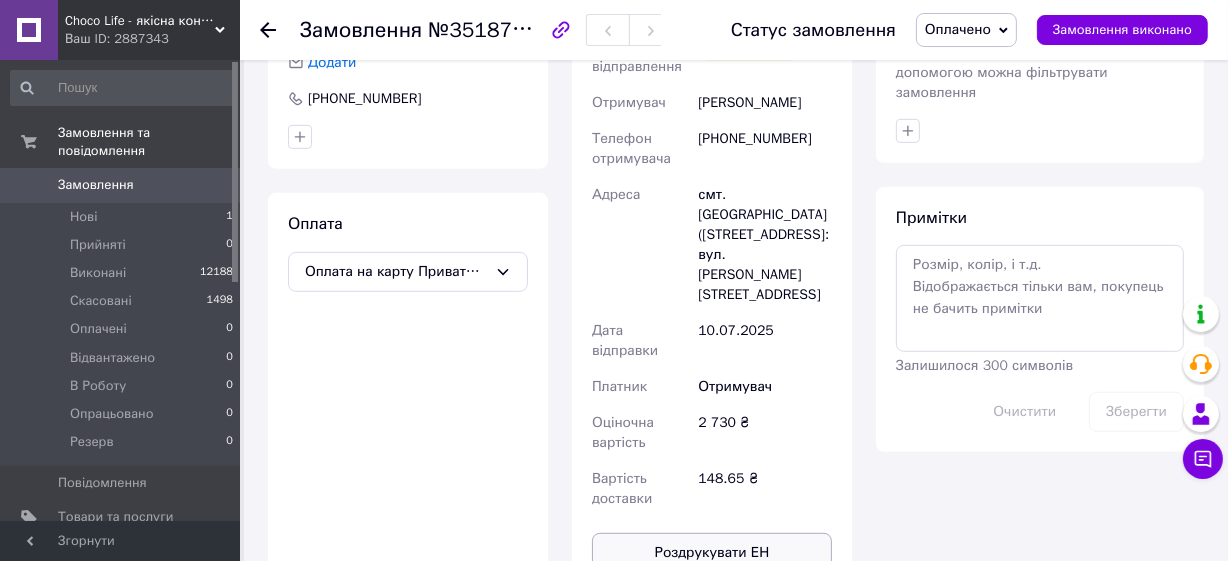 click on "Роздрукувати ЕН" at bounding box center [712, 553] 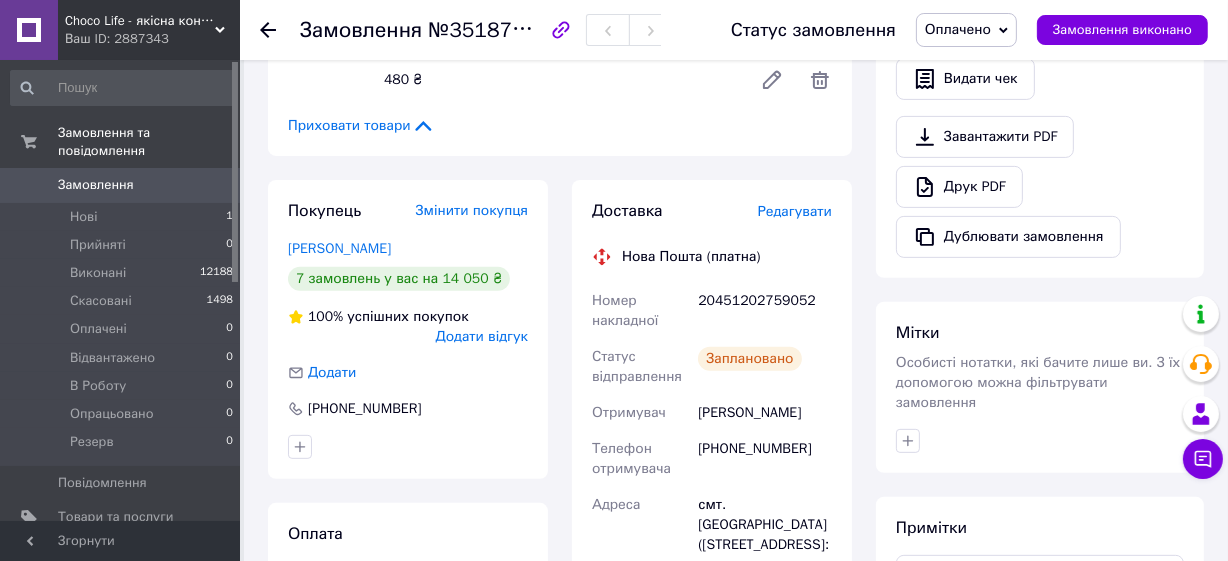 scroll, scrollTop: 545, scrollLeft: 0, axis: vertical 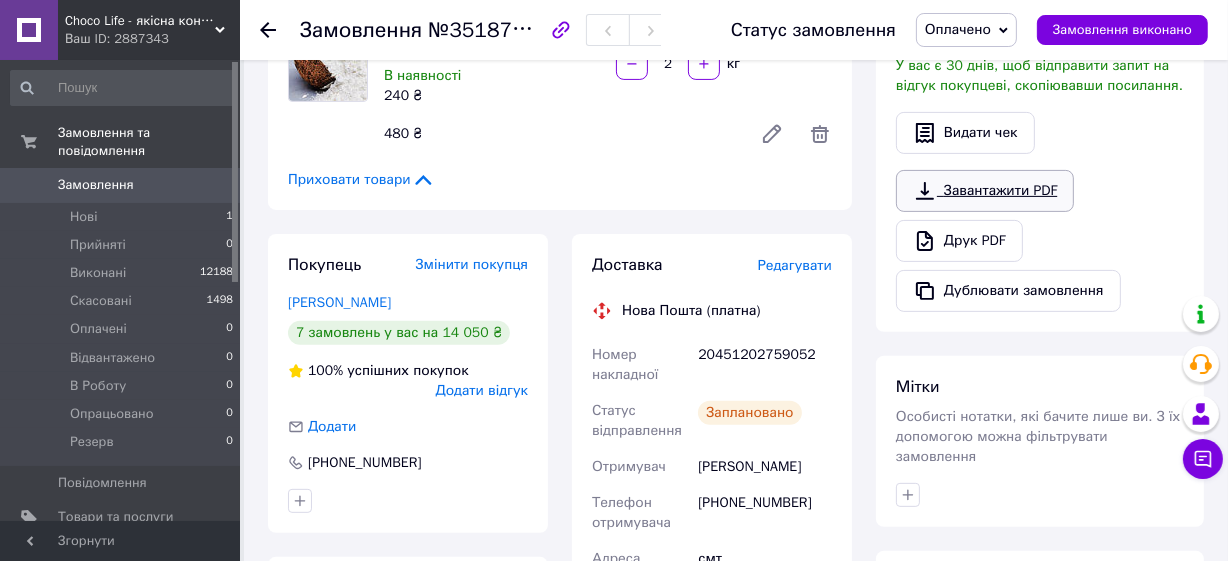 click on "Завантажити PDF" at bounding box center (985, 191) 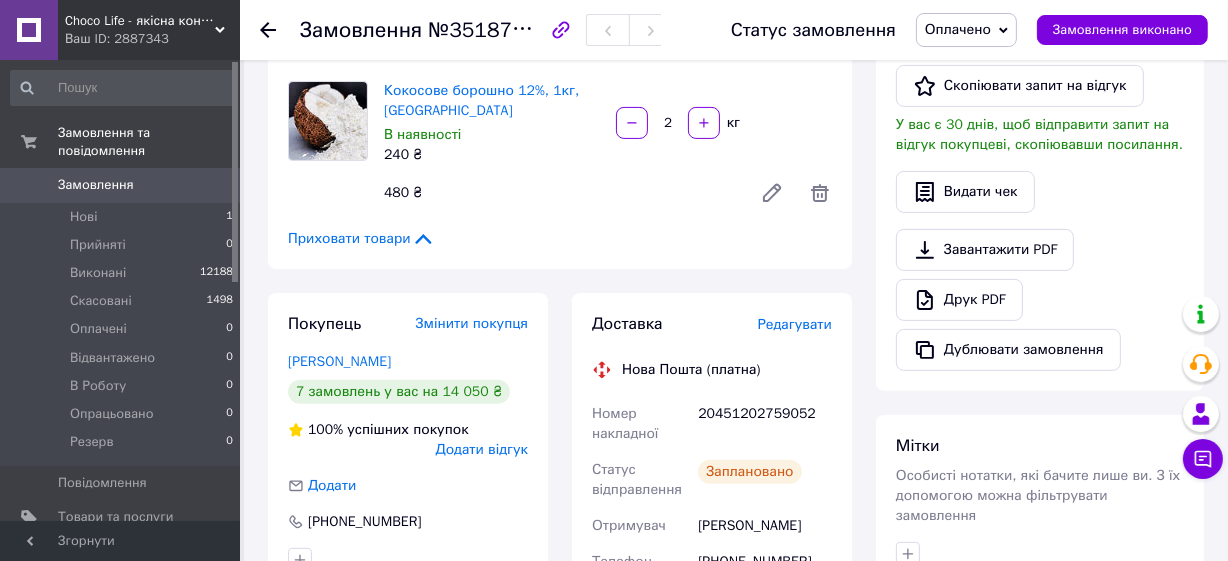 scroll, scrollTop: 454, scrollLeft: 0, axis: vertical 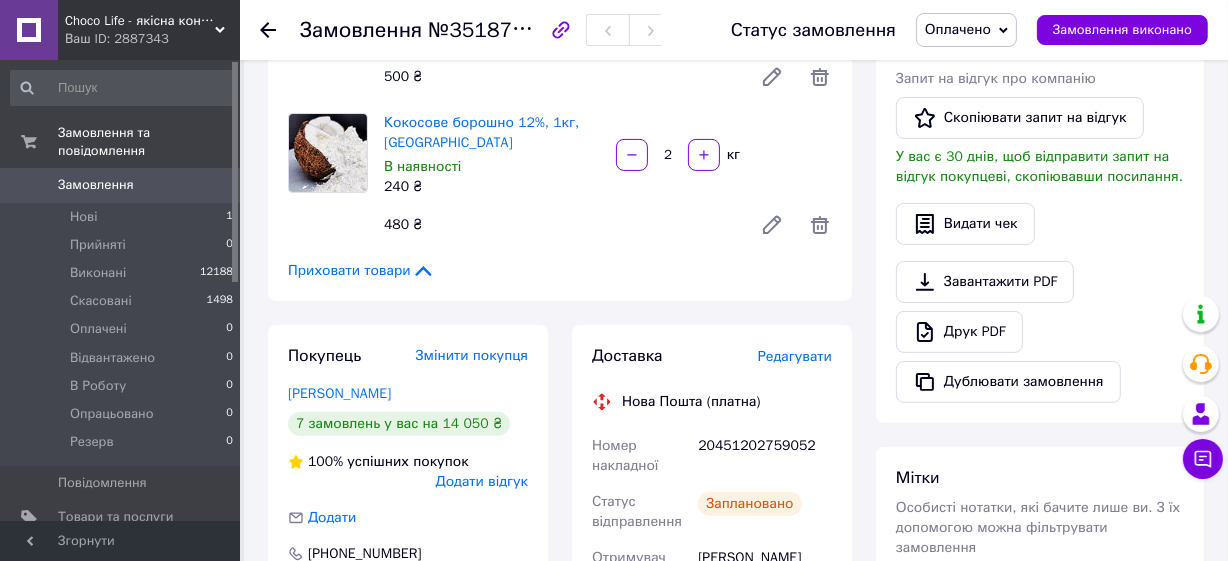 click on "20451202759052" at bounding box center [765, 456] 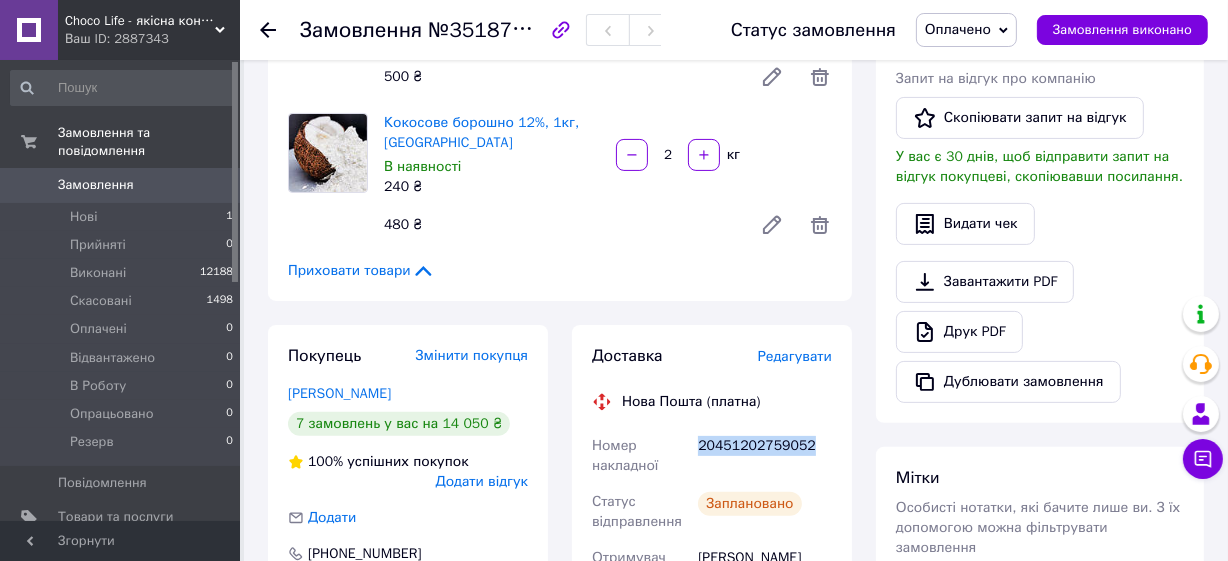 click on "20451202759052" at bounding box center (765, 456) 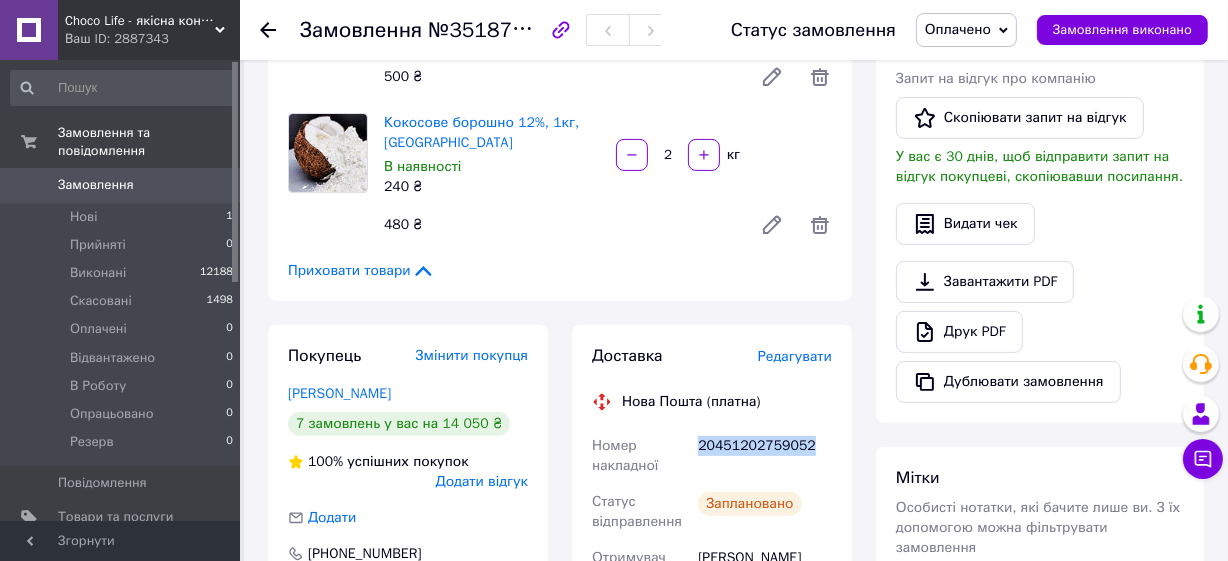 copy on "20451202759052" 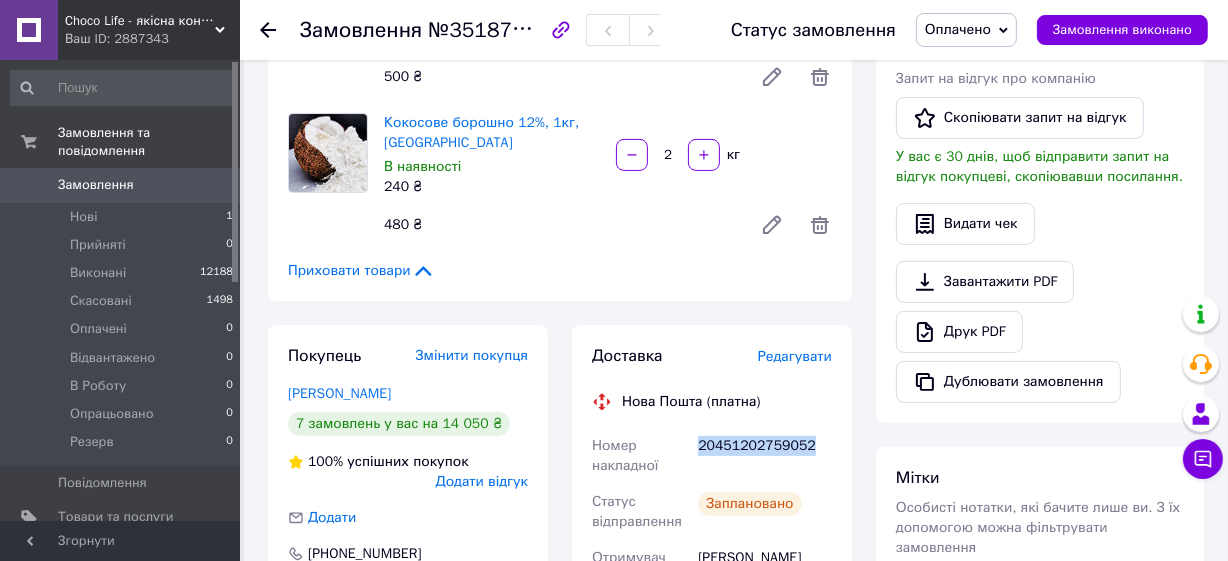 scroll, scrollTop: 363, scrollLeft: 0, axis: vertical 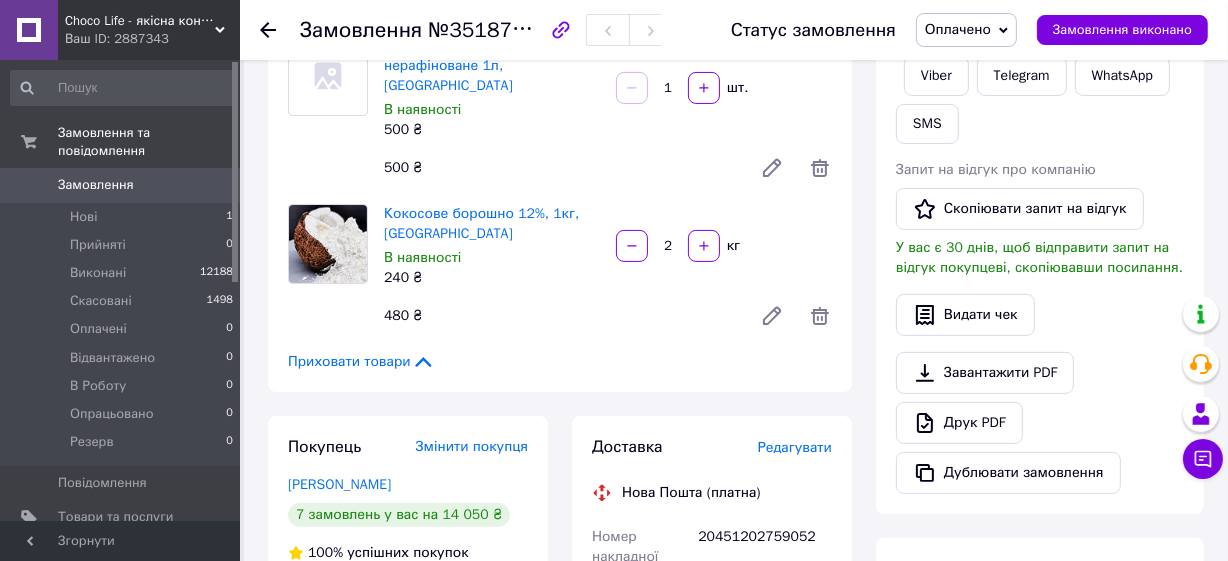click on "№351877130" at bounding box center (495, 29) 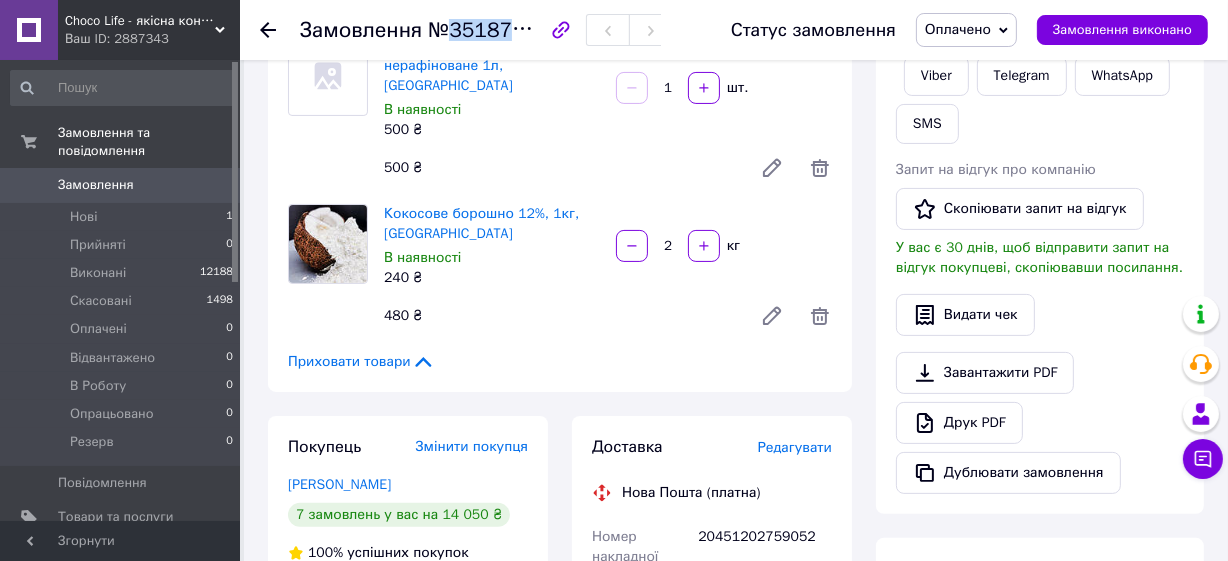 click on "№351877130" at bounding box center (495, 29) 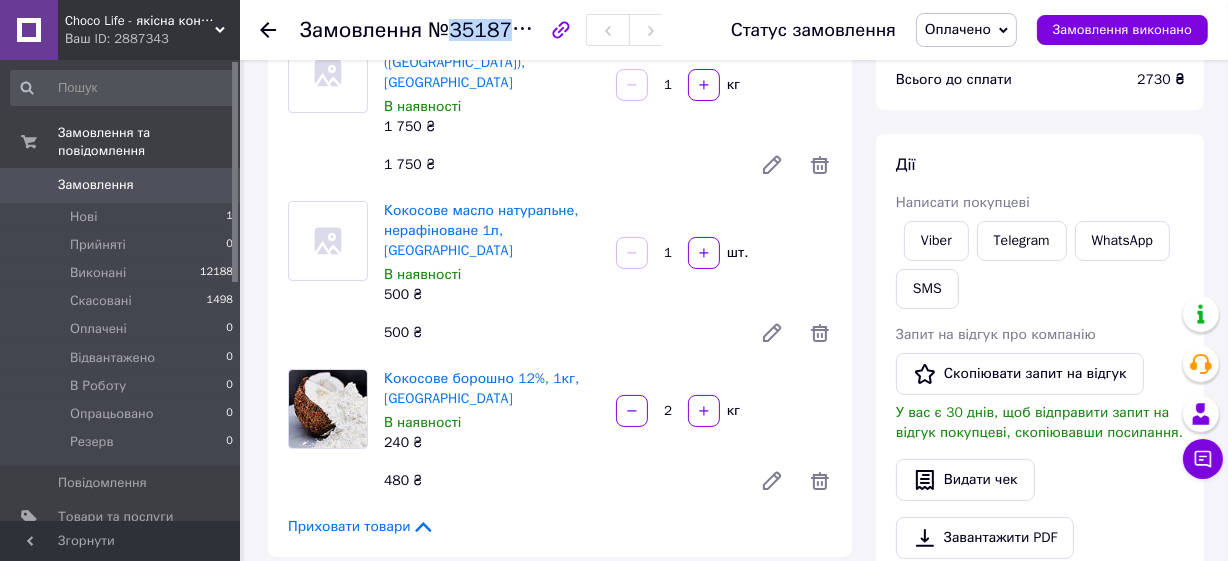 scroll, scrollTop: 181, scrollLeft: 0, axis: vertical 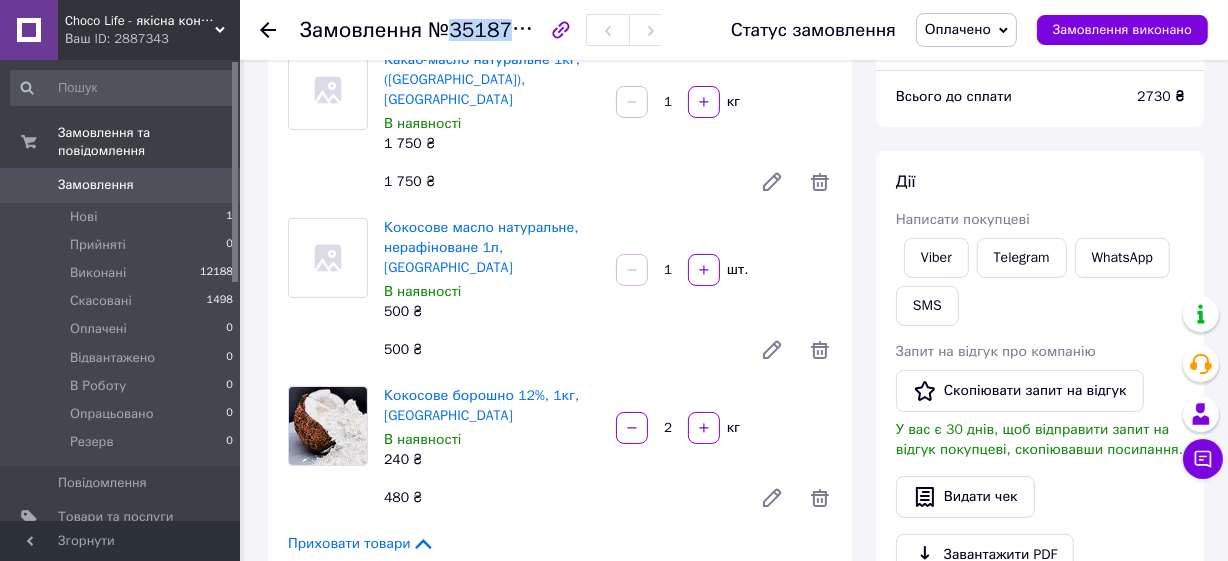 click on "Оплачено" at bounding box center [958, 29] 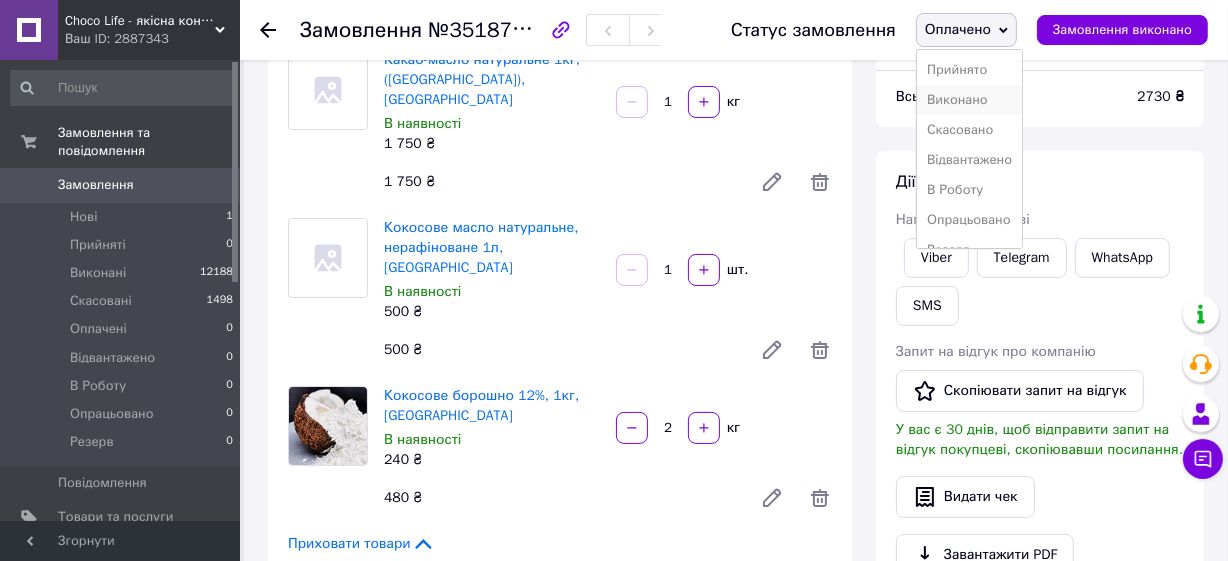 click on "Виконано" at bounding box center [969, 100] 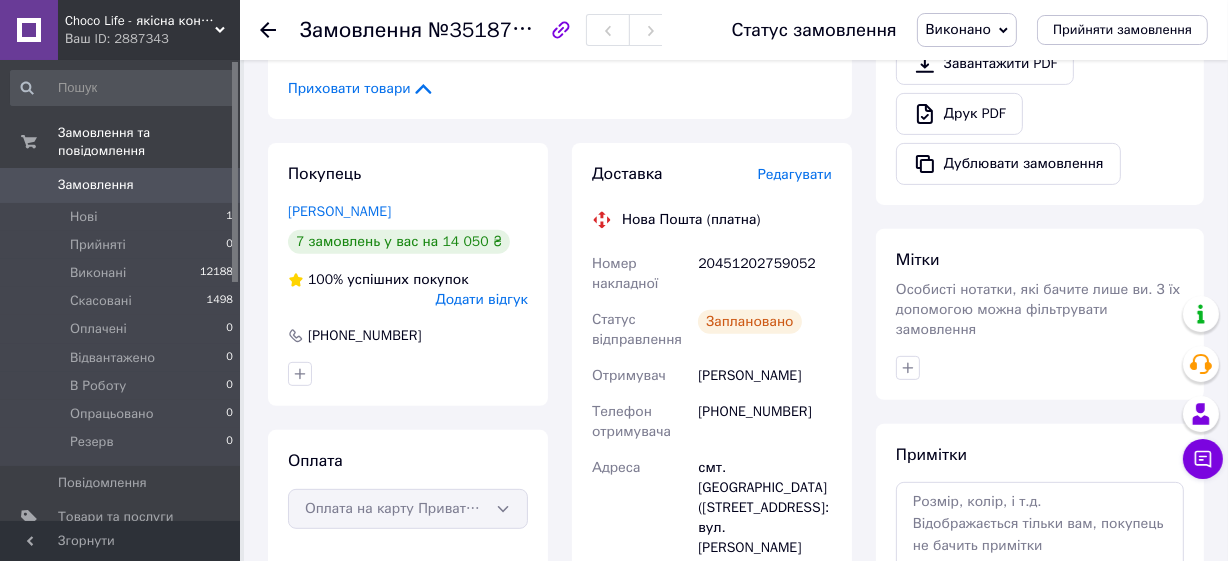 scroll, scrollTop: 545, scrollLeft: 0, axis: vertical 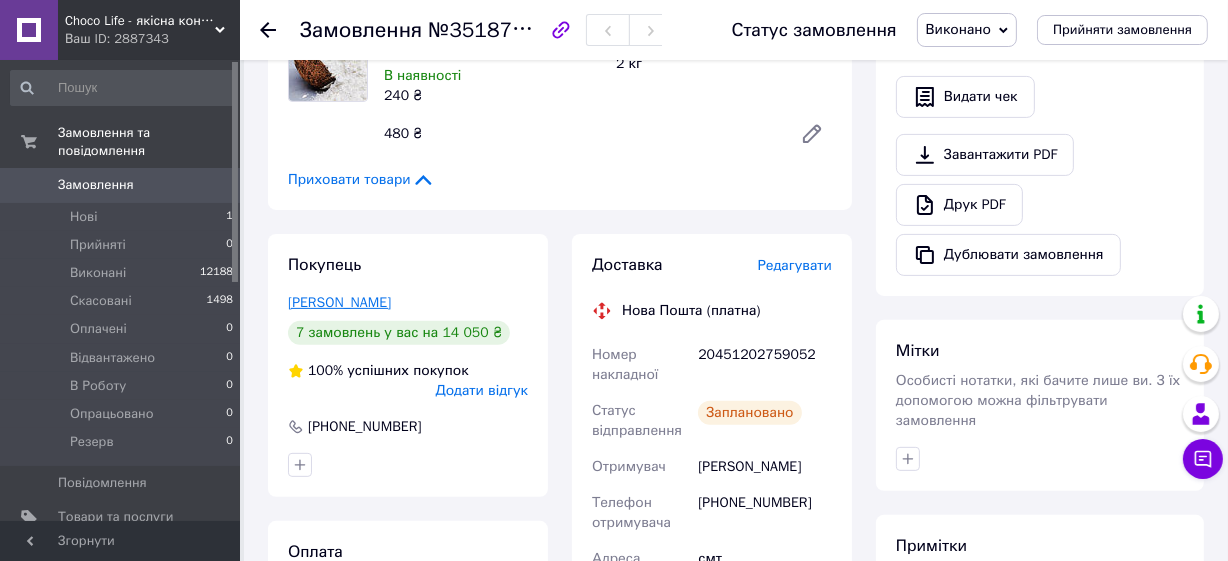 click on "[PERSON_NAME]" at bounding box center [339, 302] 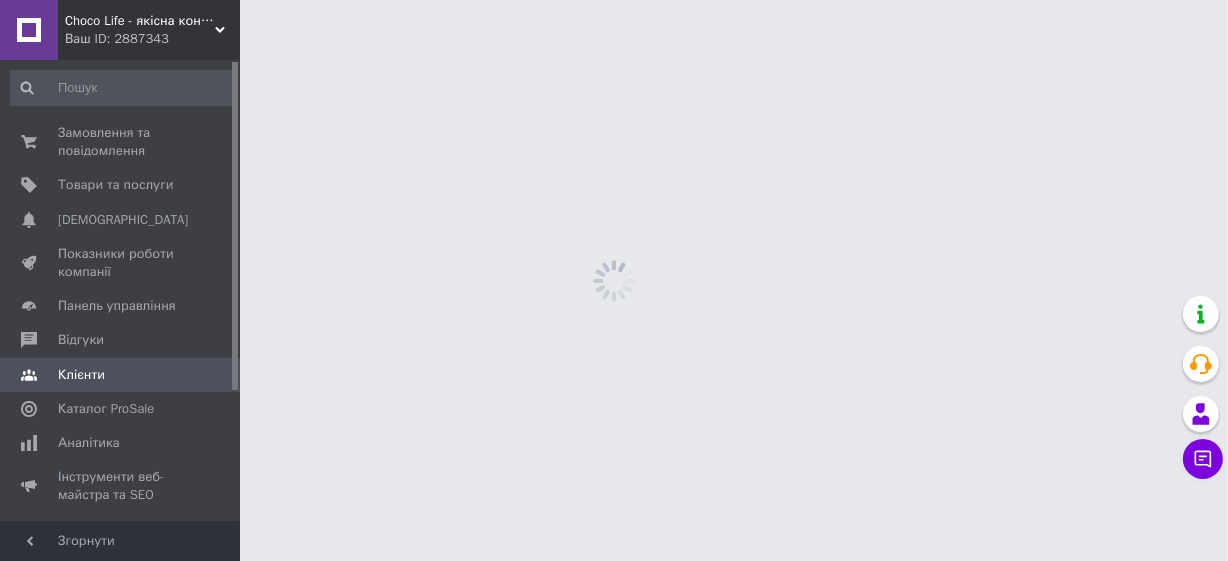 scroll, scrollTop: 0, scrollLeft: 0, axis: both 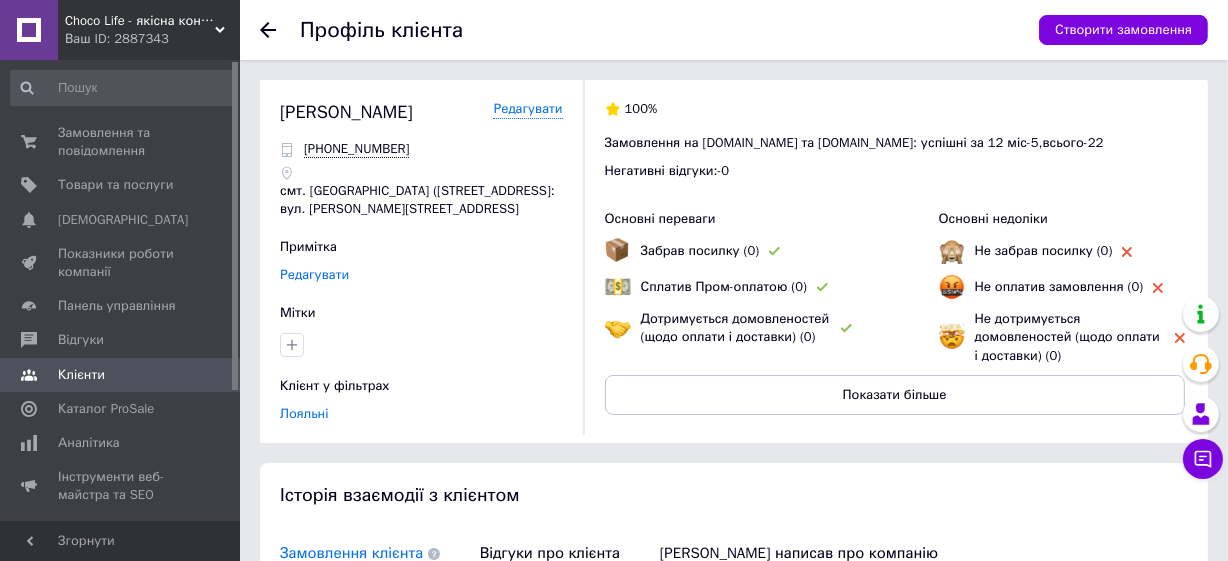 click on "Редагувати" at bounding box center [314, 275] 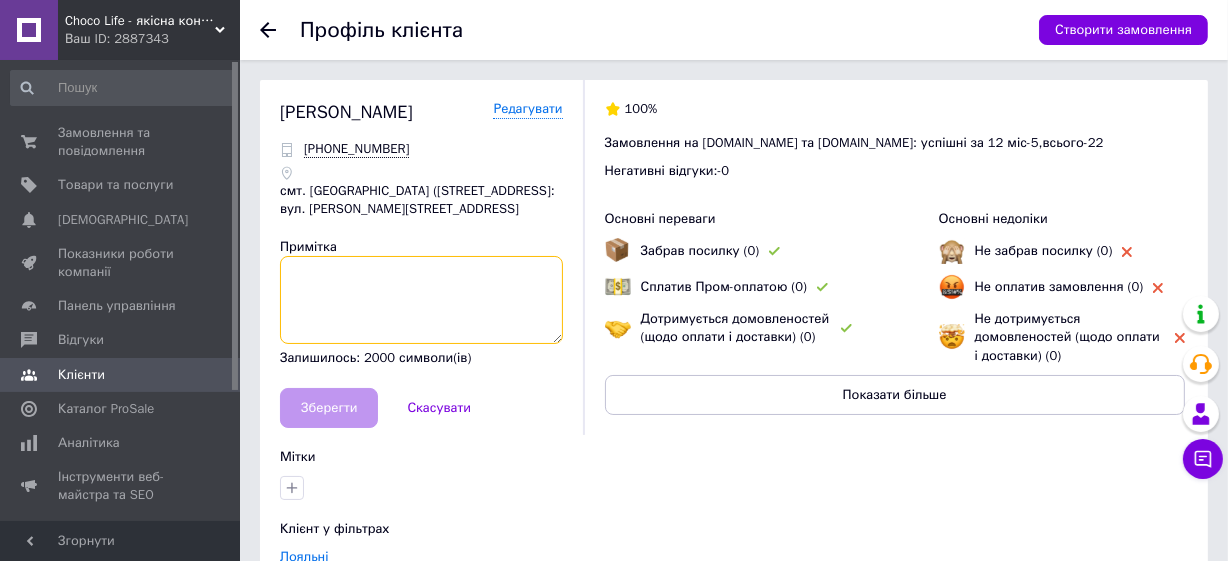 paste on "+380979033784" 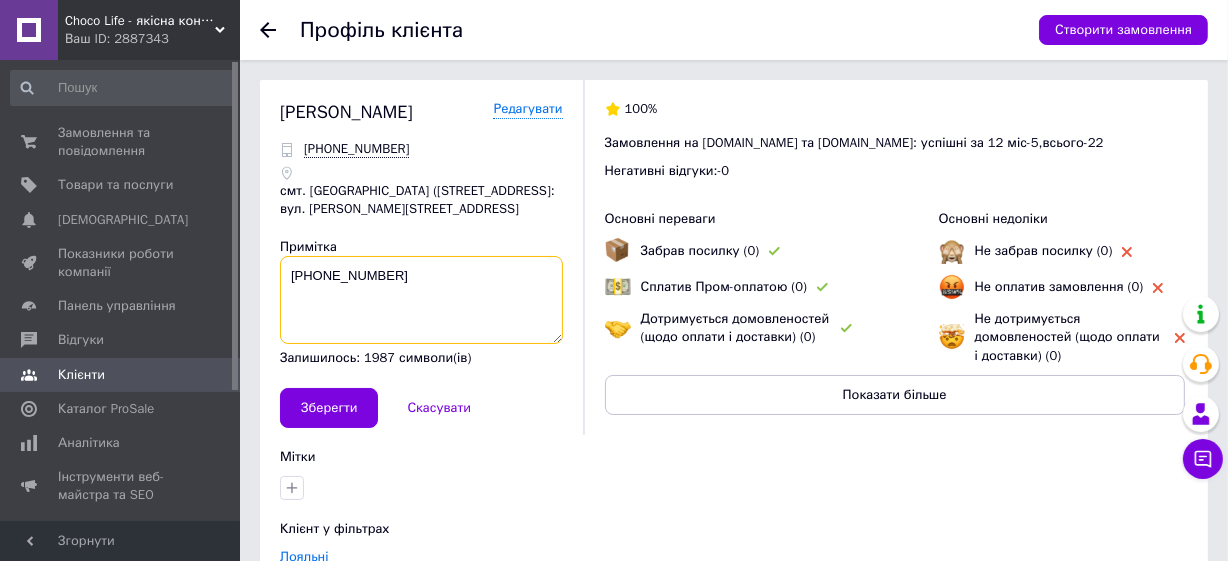 click on "+380979033784" at bounding box center [421, 300] 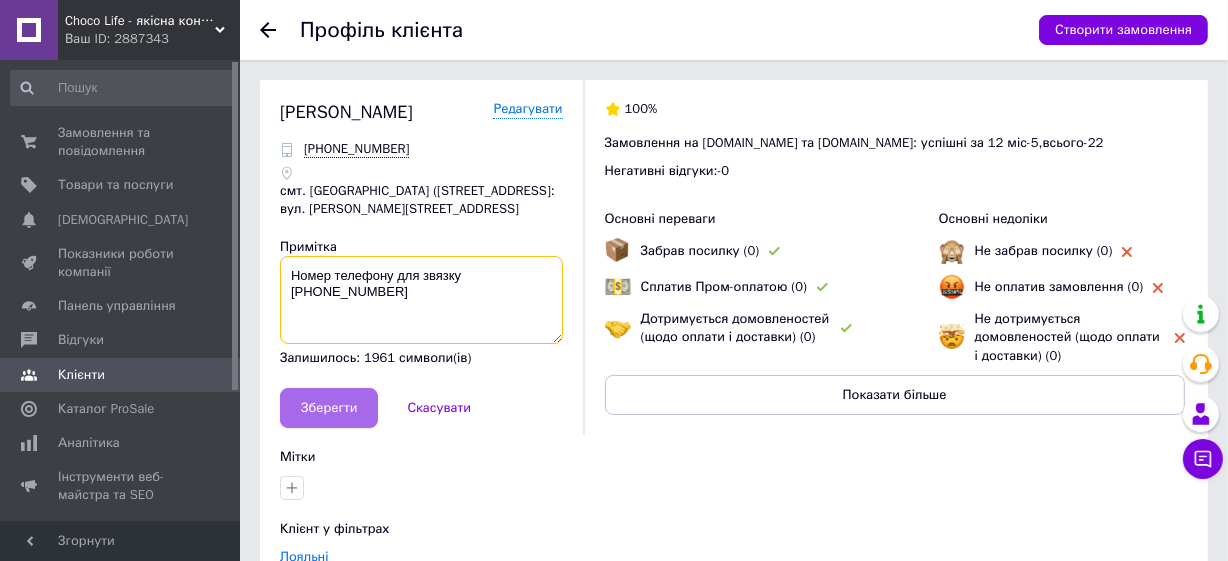 type on "Номер телефону для звязку +380979033784" 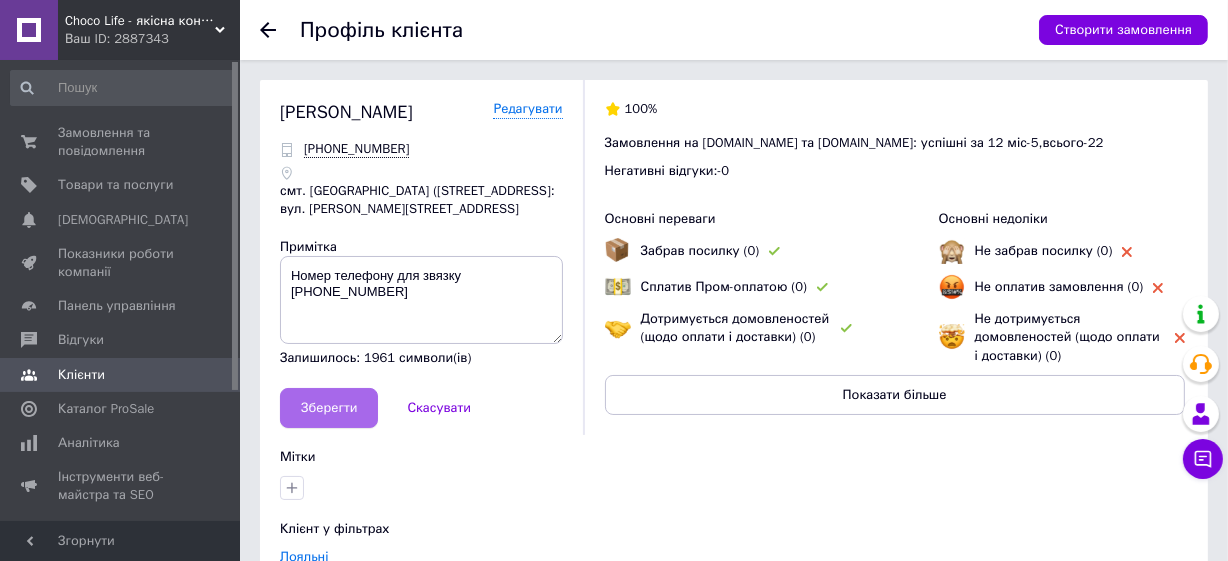 click on "Зберегти" at bounding box center [329, 408] 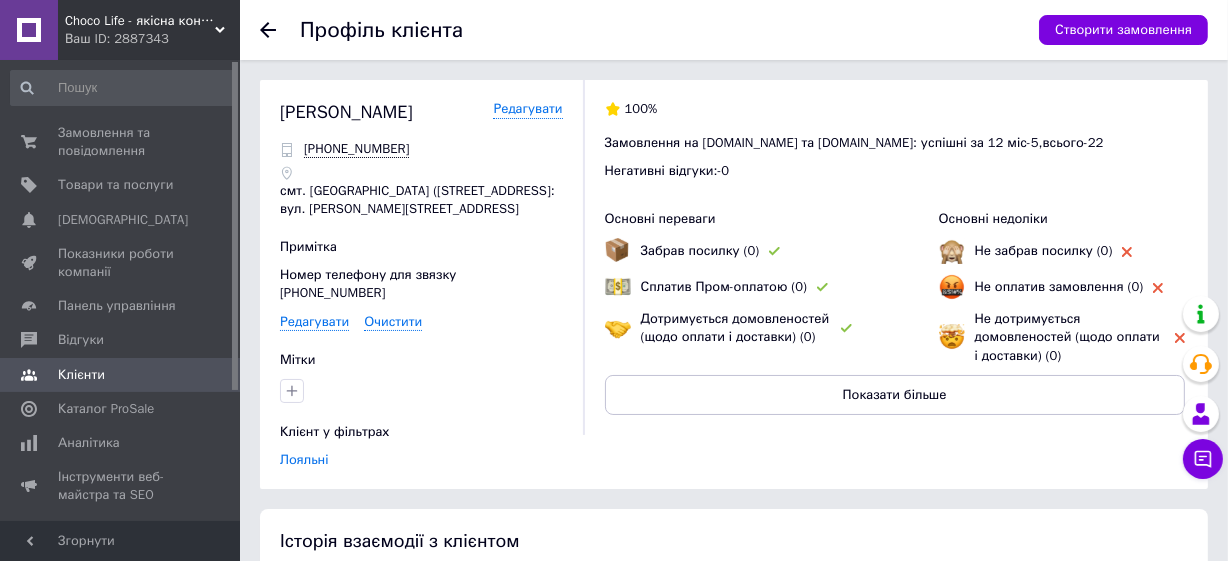 click 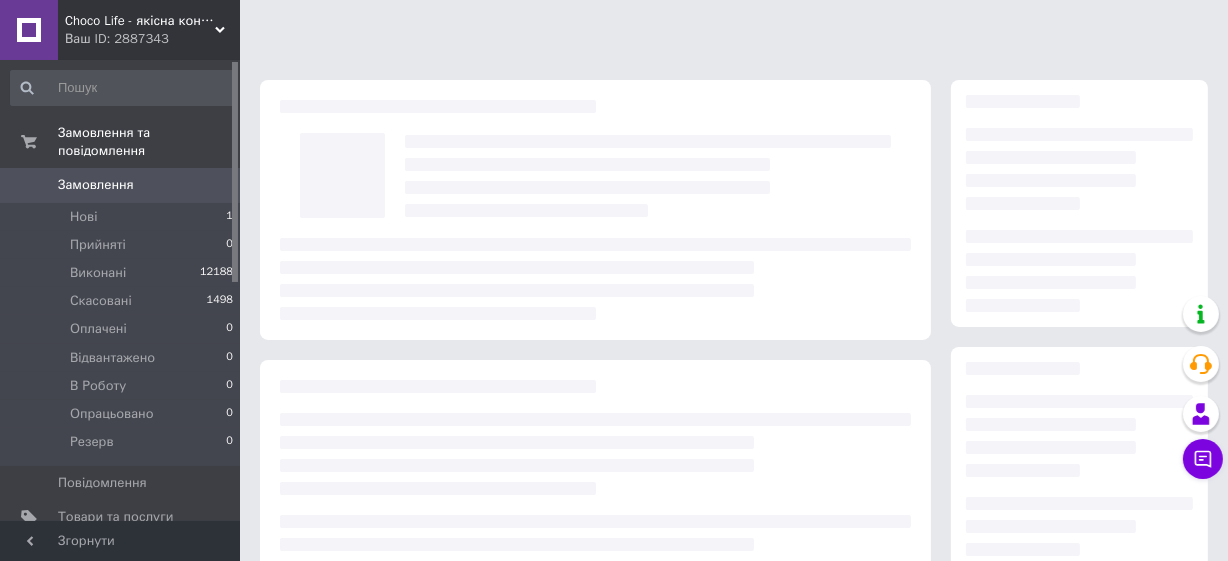 scroll, scrollTop: 352, scrollLeft: 0, axis: vertical 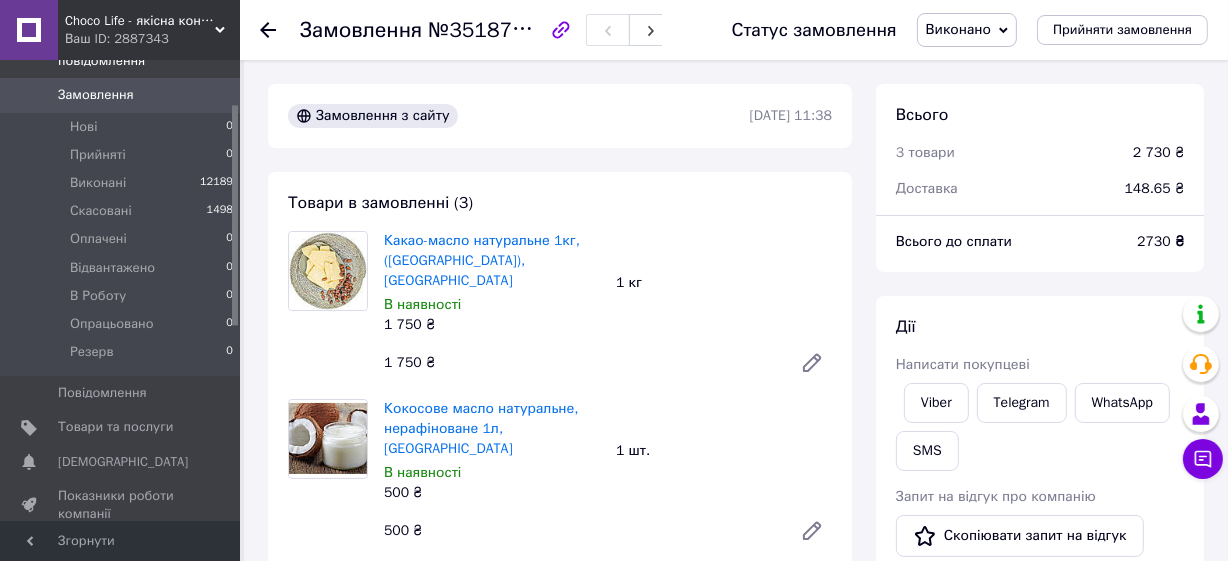 click 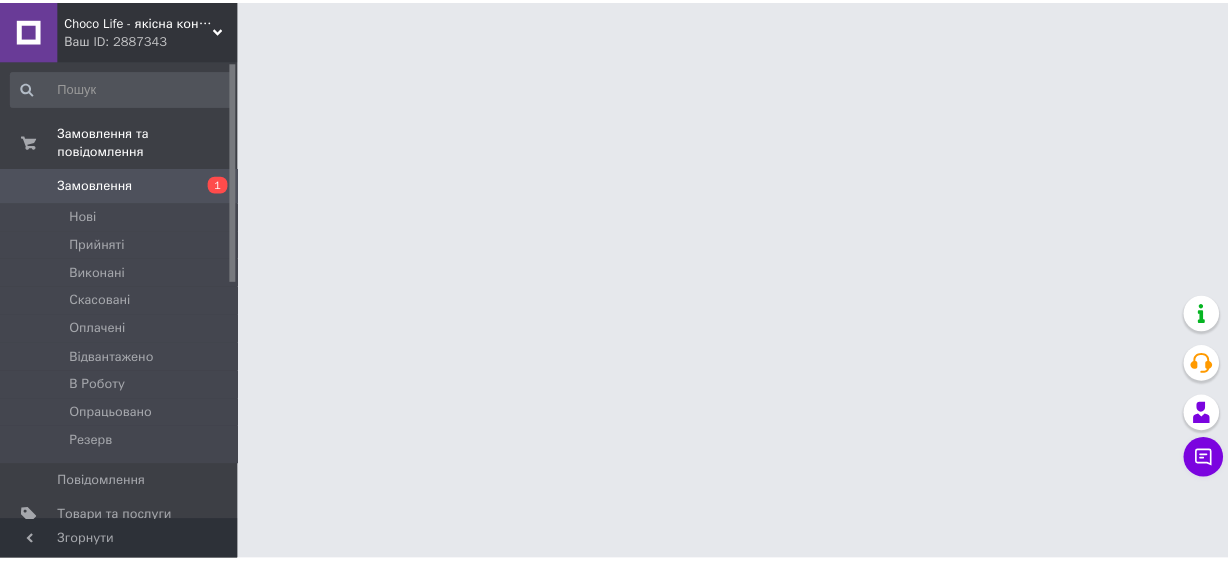 scroll, scrollTop: 0, scrollLeft: 0, axis: both 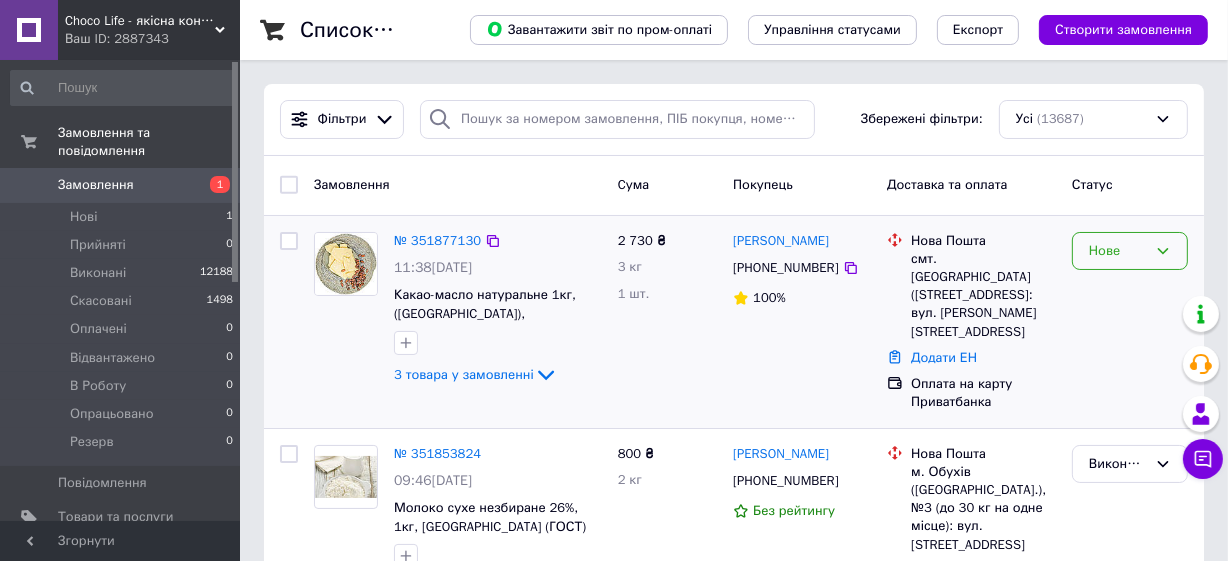 click on "Нове" at bounding box center (1118, 251) 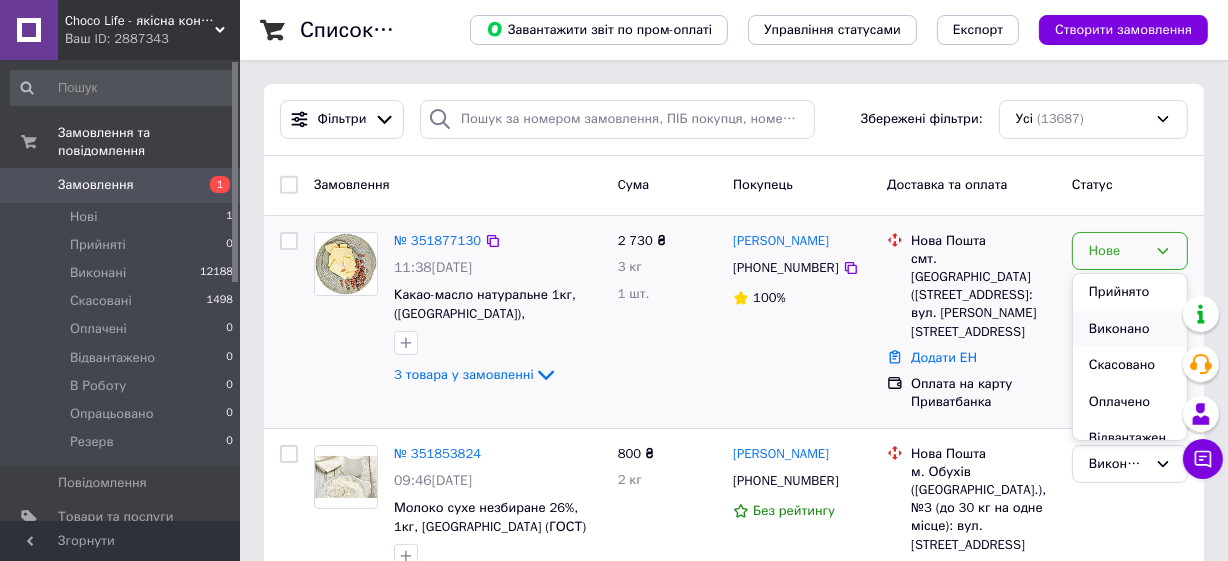 click on "Виконано" at bounding box center [1130, 329] 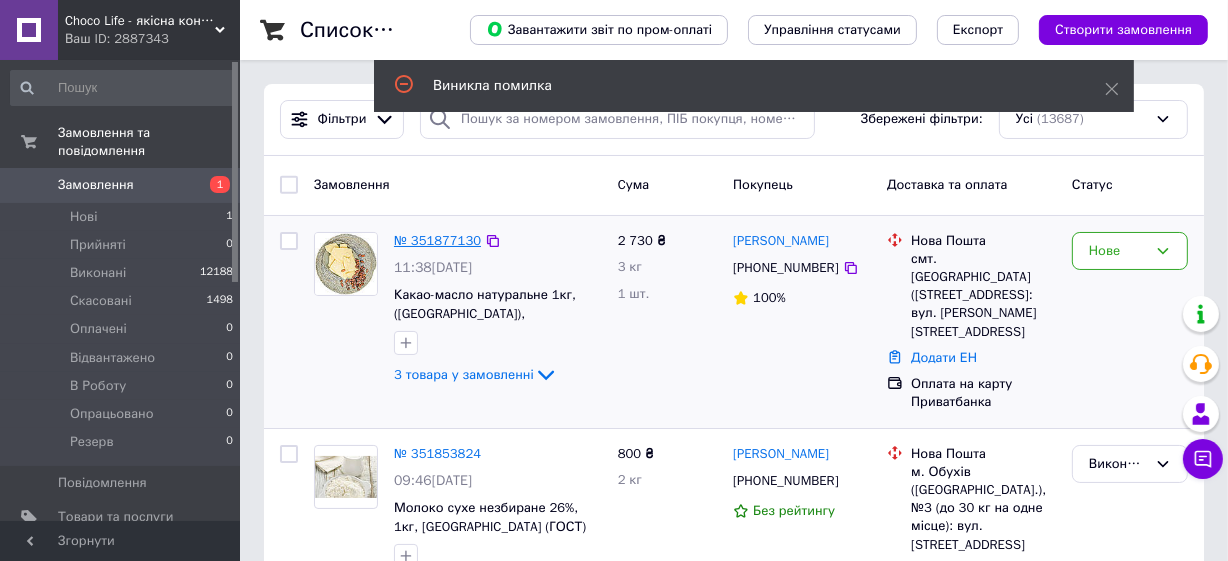click on "№ 351877130" at bounding box center (437, 240) 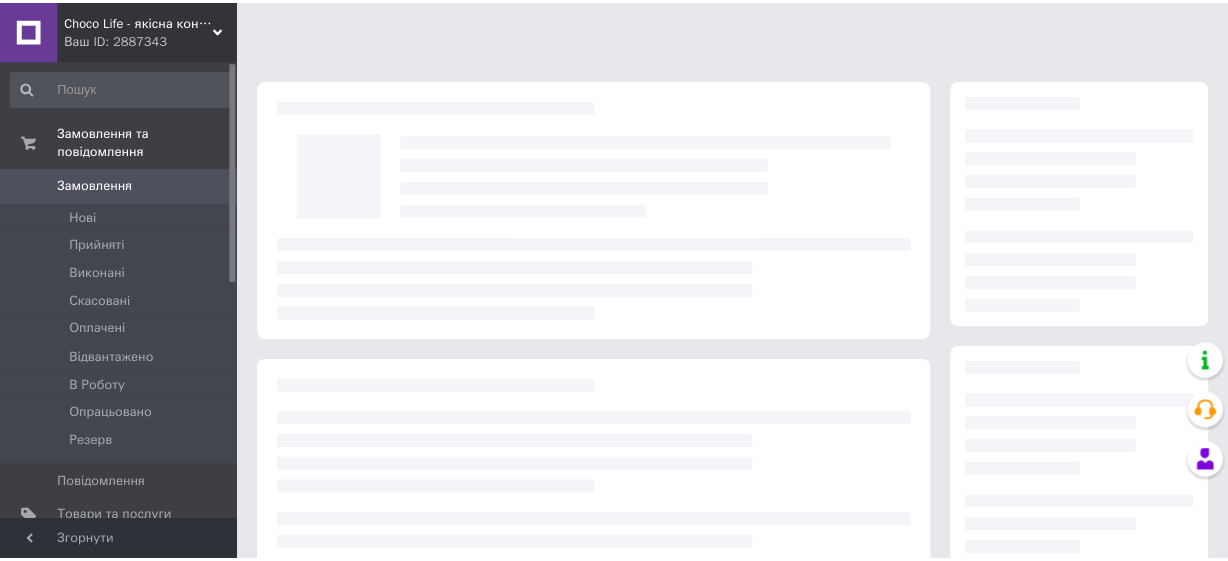 scroll, scrollTop: 0, scrollLeft: 0, axis: both 